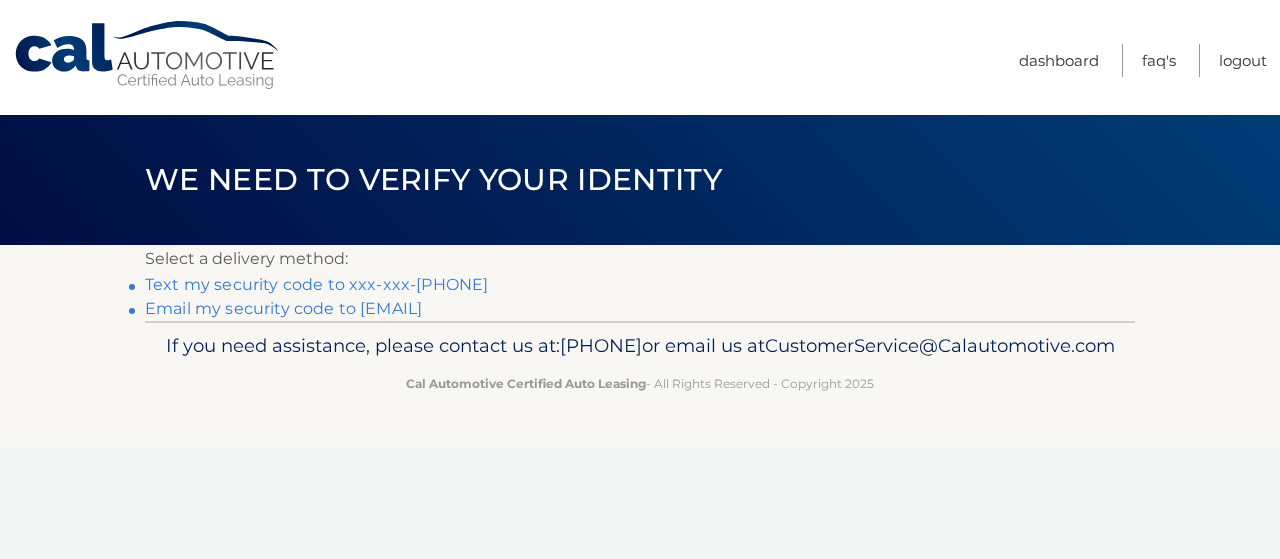 scroll, scrollTop: 0, scrollLeft: 0, axis: both 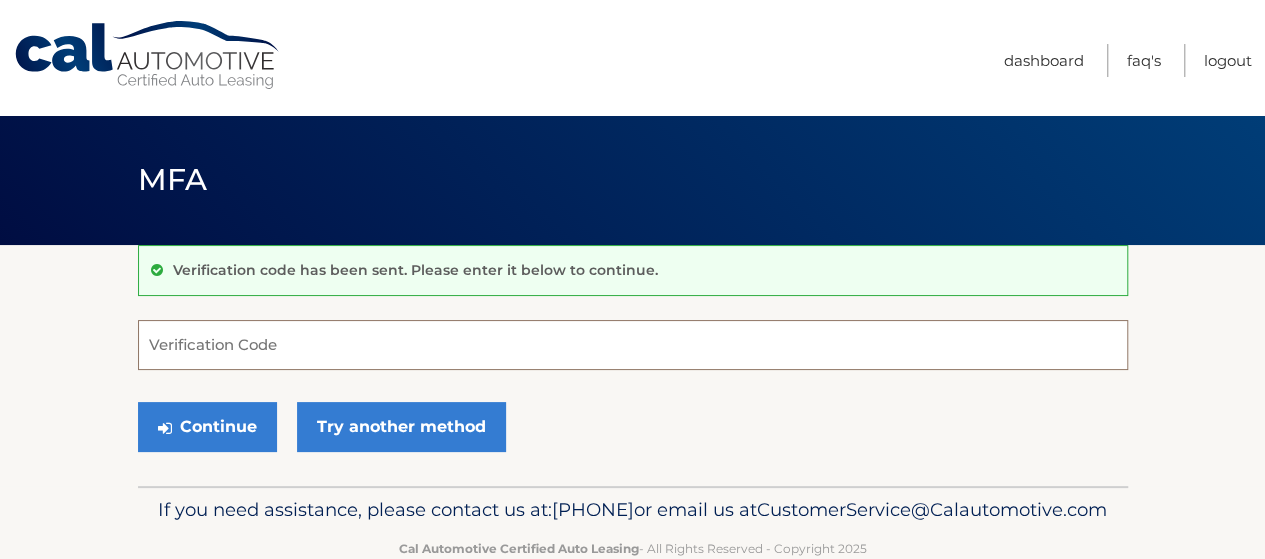 click on "Verification Code" at bounding box center [633, 345] 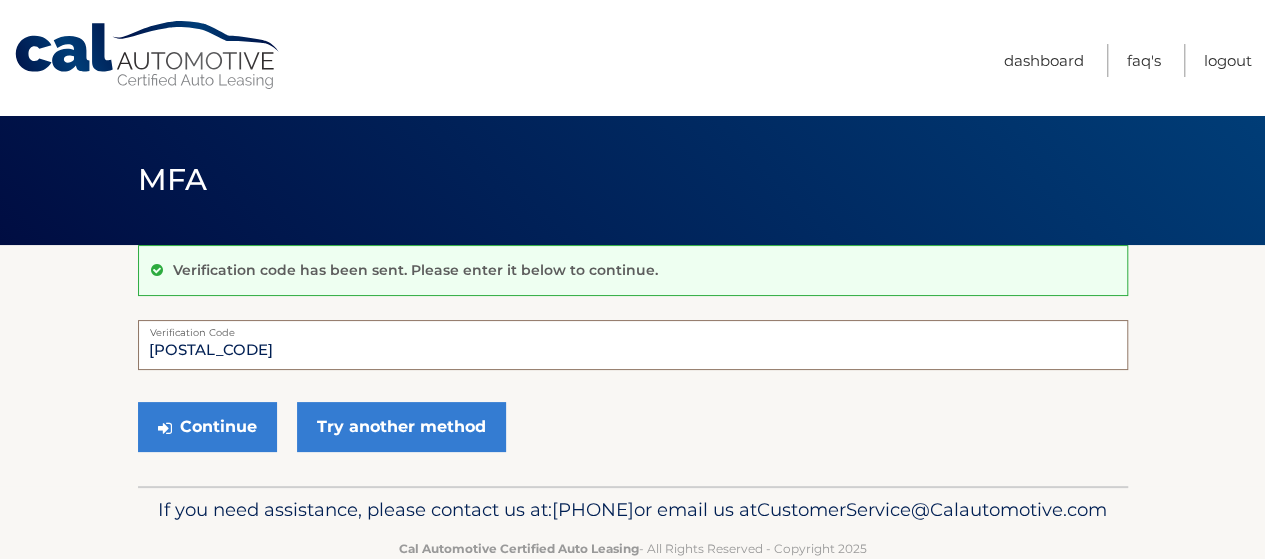type on "933081" 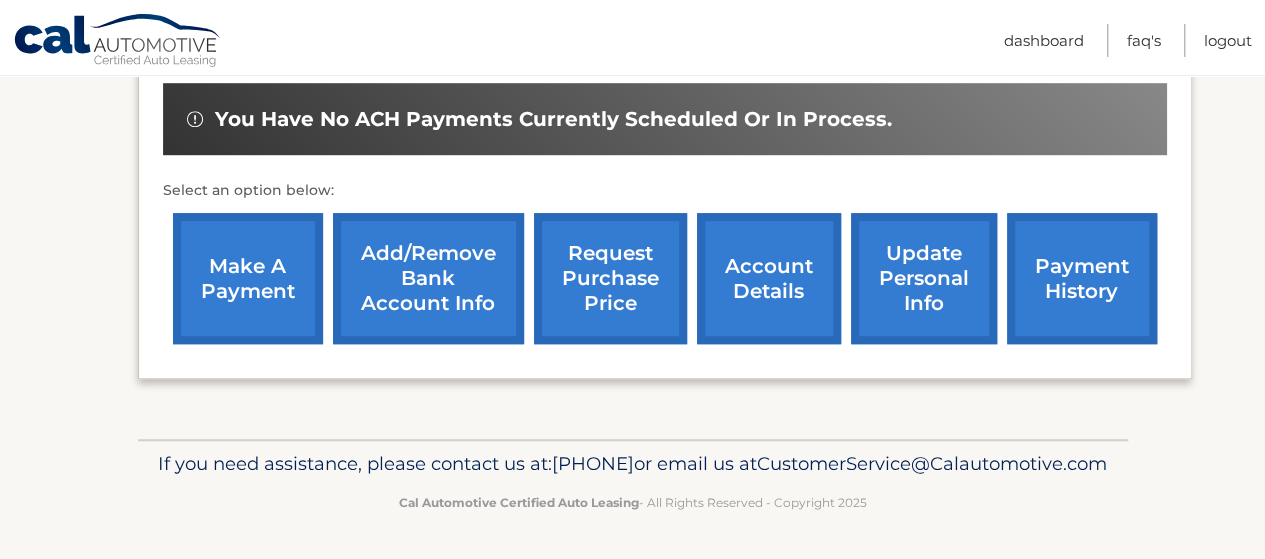 scroll, scrollTop: 651, scrollLeft: 0, axis: vertical 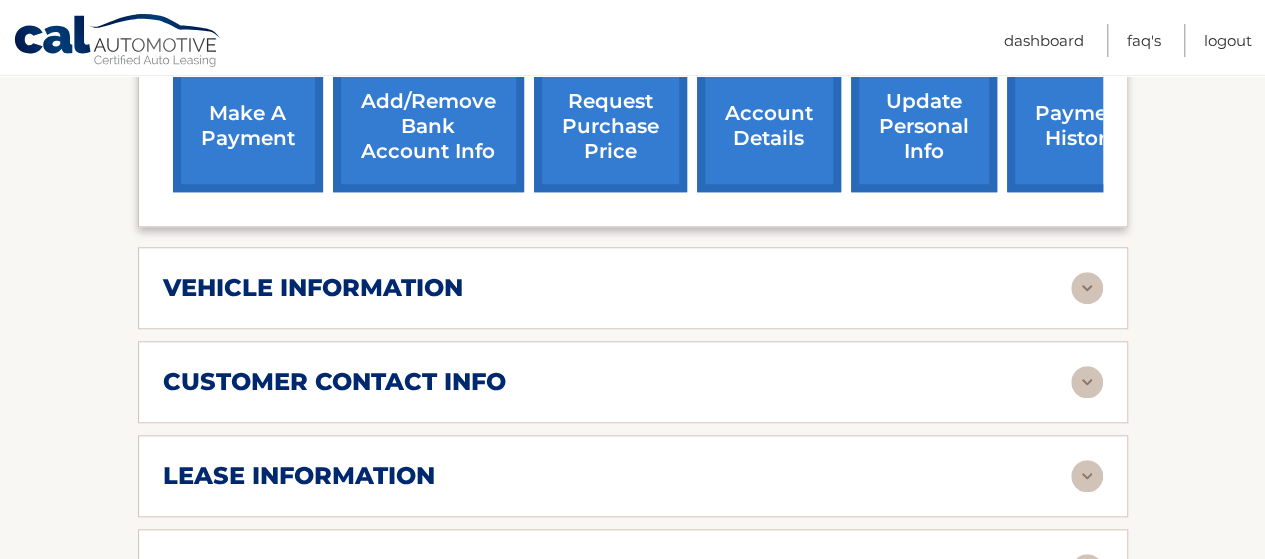 click on "vehicle information" at bounding box center (617, 288) 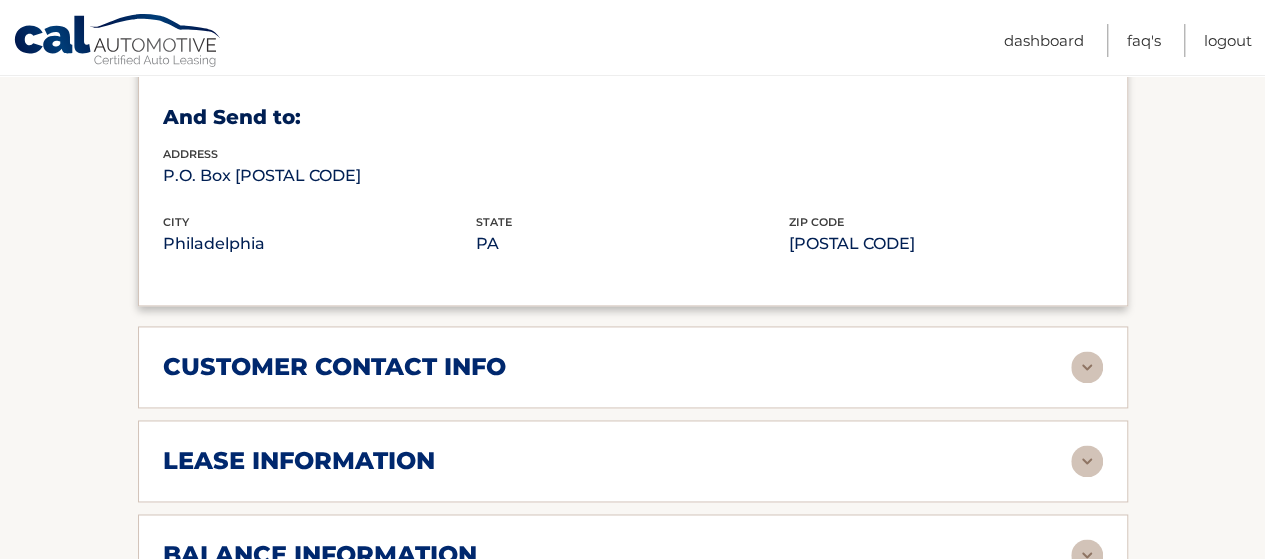 scroll, scrollTop: 1300, scrollLeft: 0, axis: vertical 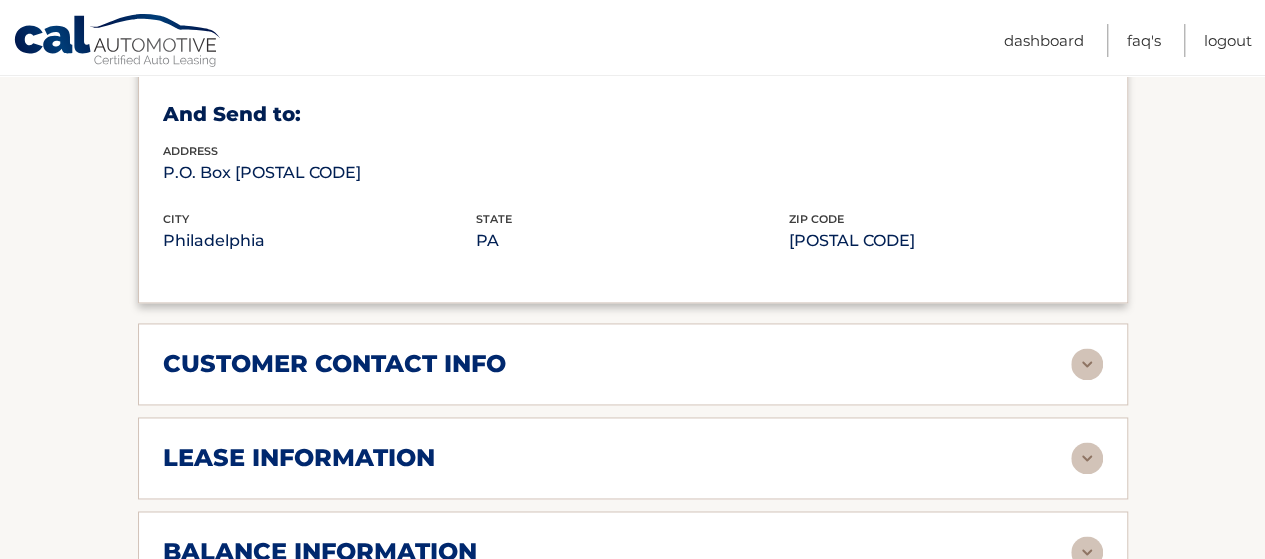 click on "customer contact info" at bounding box center (617, 364) 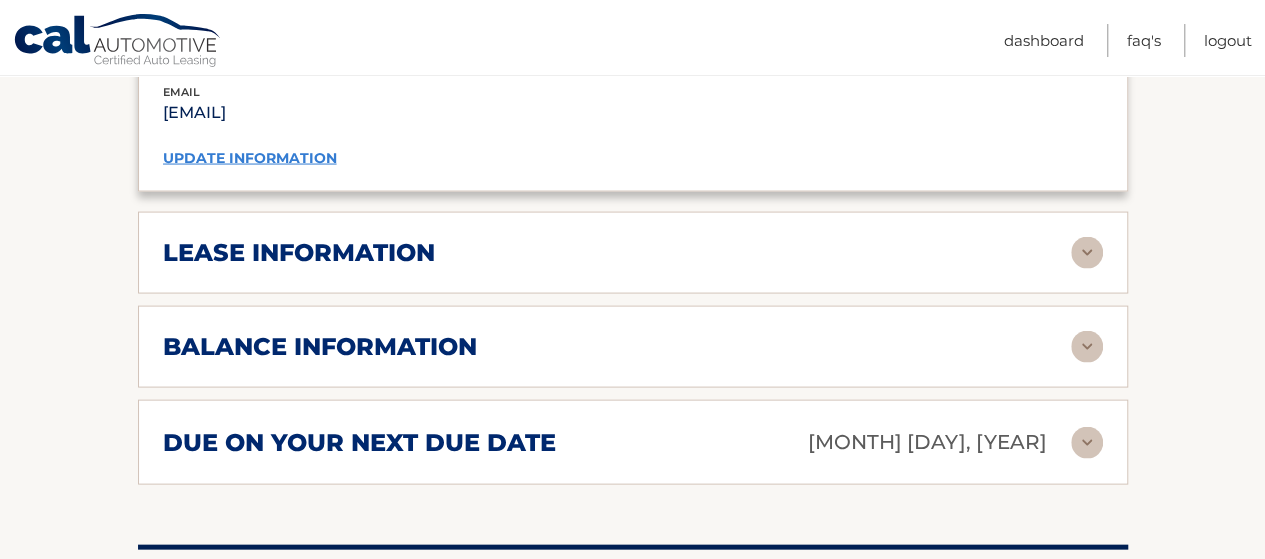 scroll, scrollTop: 1900, scrollLeft: 0, axis: vertical 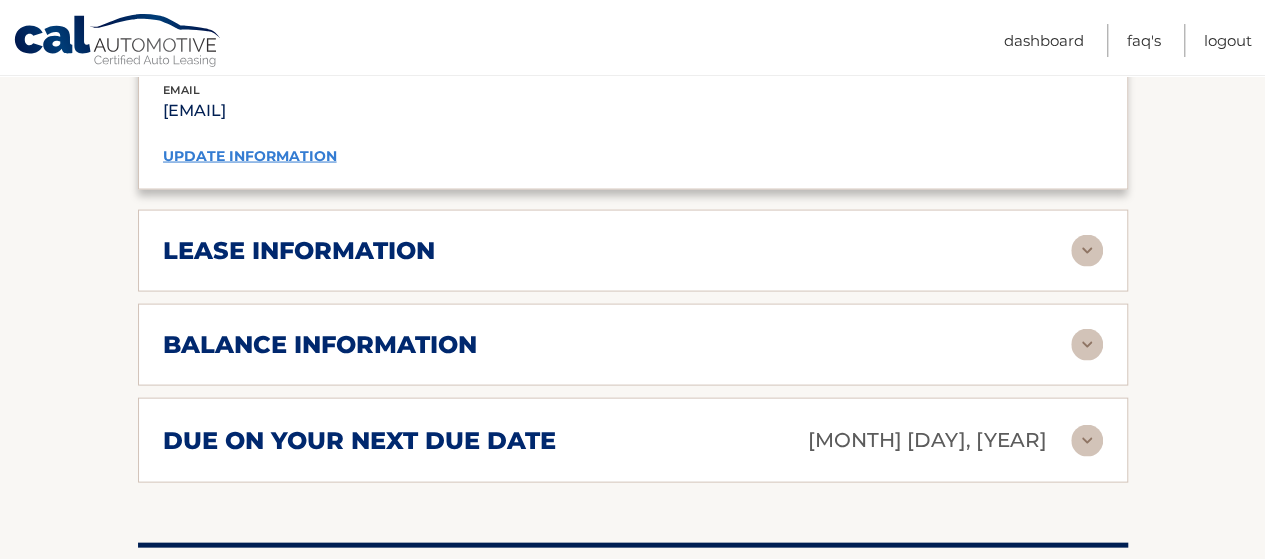 click on "lease information
Contract Start Date
[MONTH] [DAY], [YEAR]
Term
39
Maturity Date
[MONTH] [DAY], [YEAR]
Starting Odometer
16
Allowable Annual Mileage
7500
Charge Per Mile*
0.35
Last Scheduled Due Date
[MONTH] [DAY], [YEAR]
Monthly Payment
$549.89
Monthly Sales Tax
$0.00" at bounding box center (633, 251) 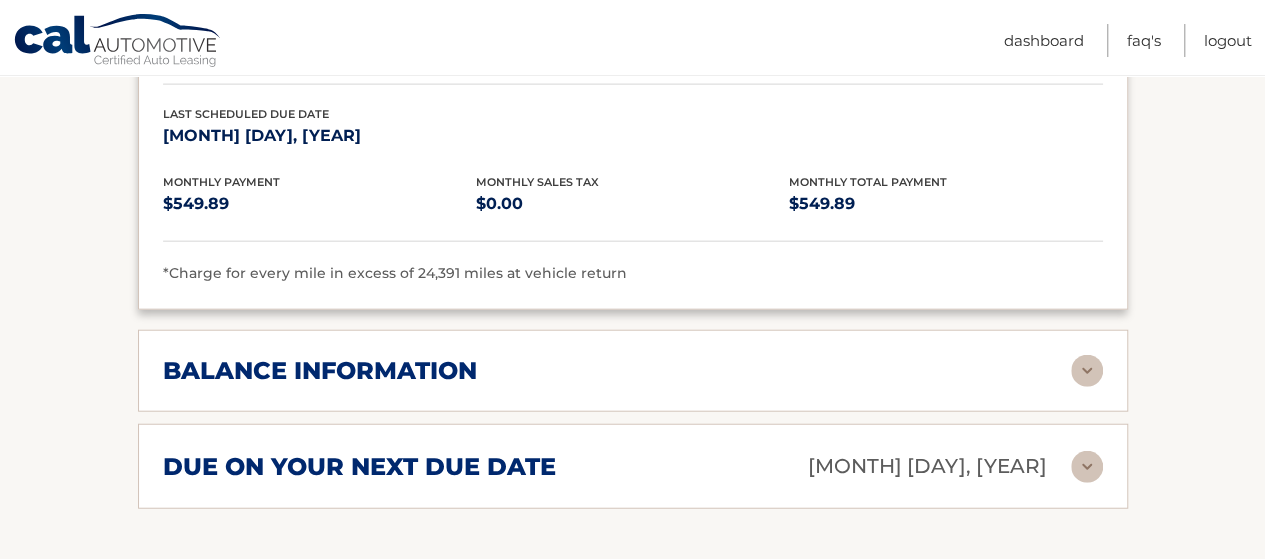 scroll, scrollTop: 2300, scrollLeft: 0, axis: vertical 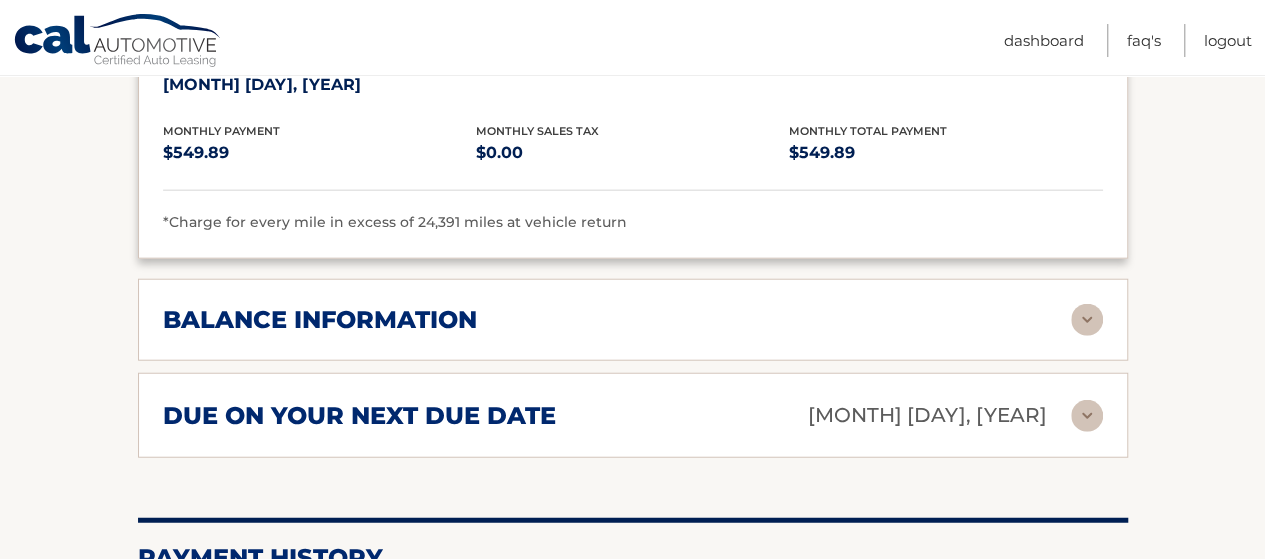 click on "balance information
Payments Received
33
Payments Remaining
6
Next Payment will be due
[MONTH] [DAY], [YEAR]
Most Recent Payment Was Due
[MONTH] [DAY], [YEAR]
Last Payment was received
[MONTH] [DAY], [YEAR]" at bounding box center [633, 320] 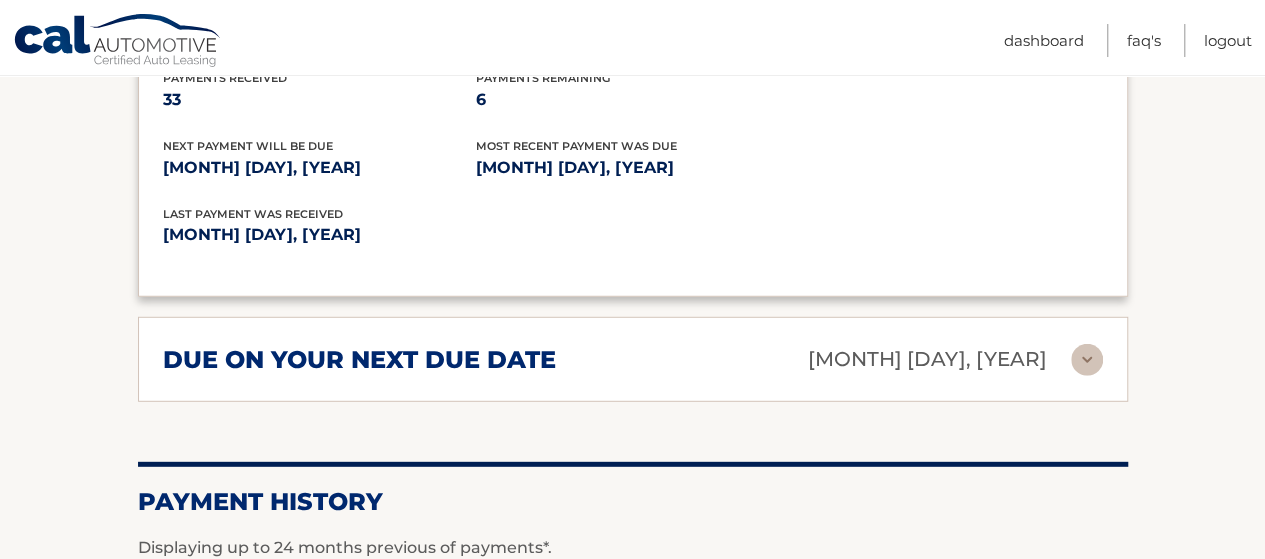 scroll, scrollTop: 2600, scrollLeft: 0, axis: vertical 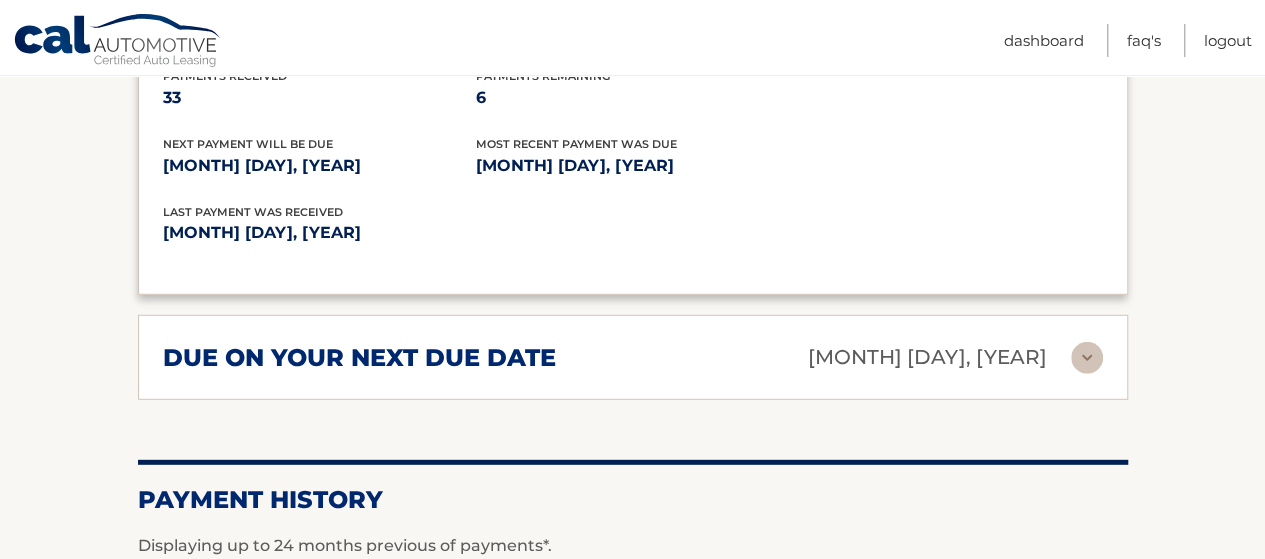 click on "[MONTH] [DAY], [YEAR]" at bounding box center (927, 357) 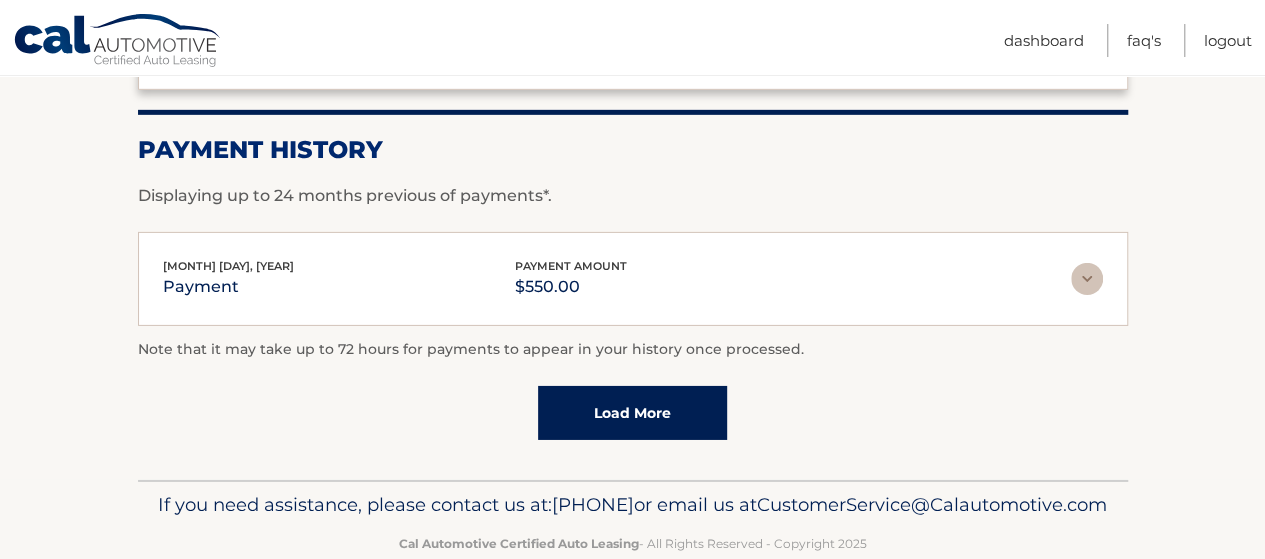 scroll, scrollTop: 3100, scrollLeft: 0, axis: vertical 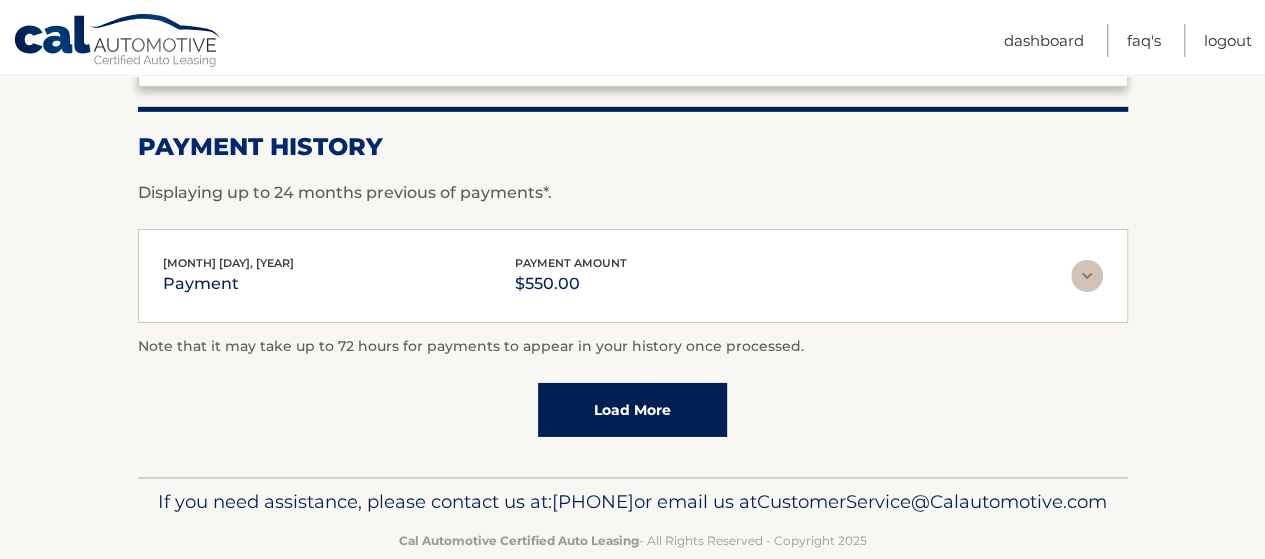 click on "Load More" at bounding box center (632, 410) 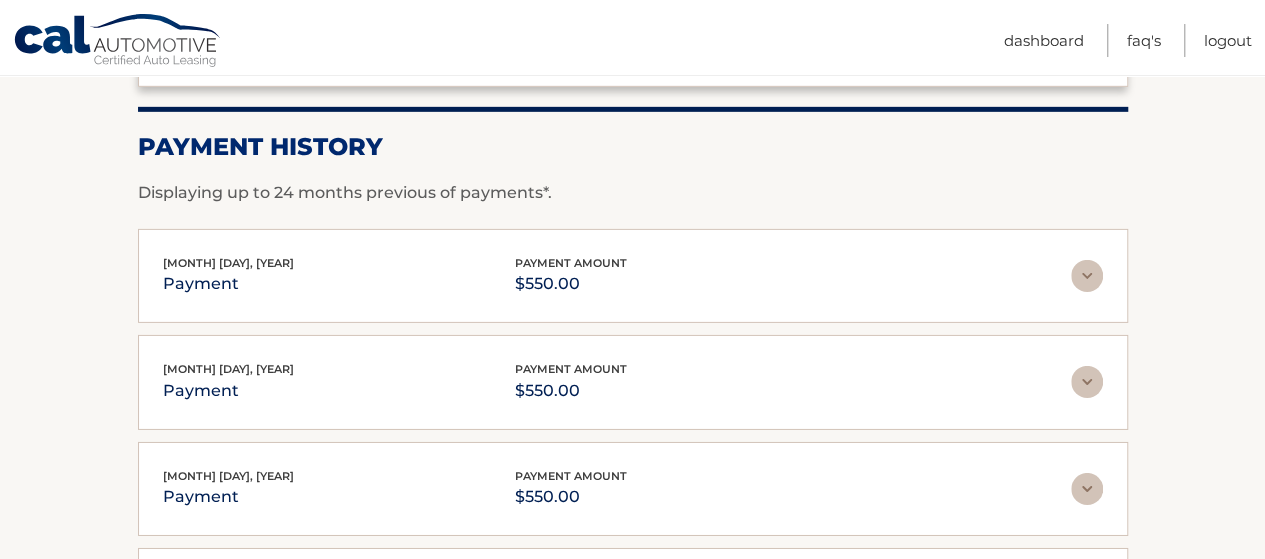 click at bounding box center (1087, 276) 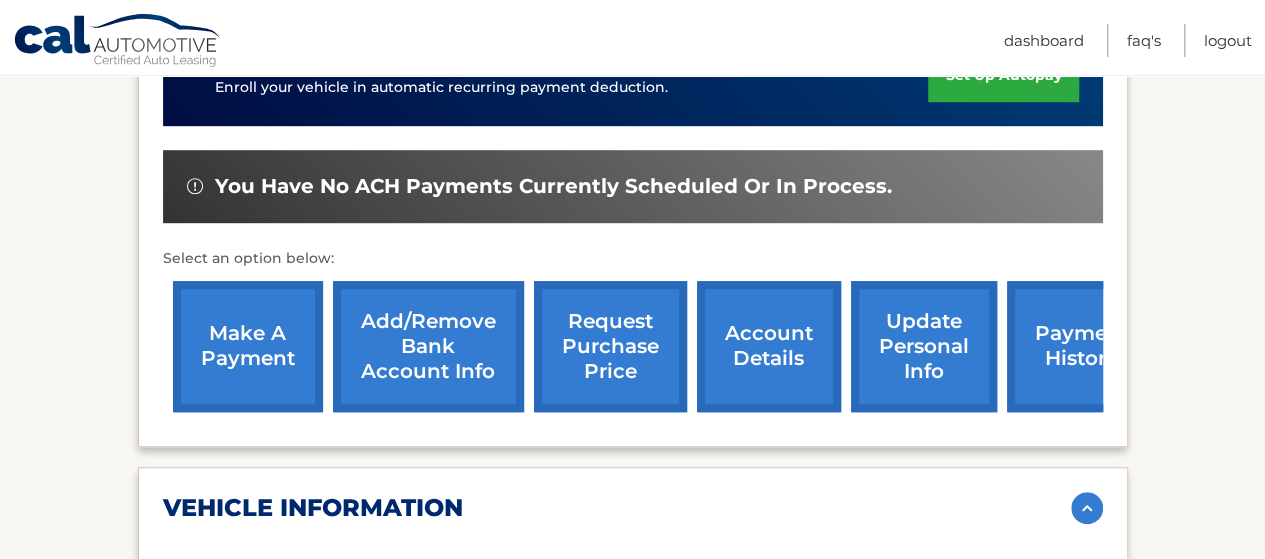 scroll, scrollTop: 500, scrollLeft: 0, axis: vertical 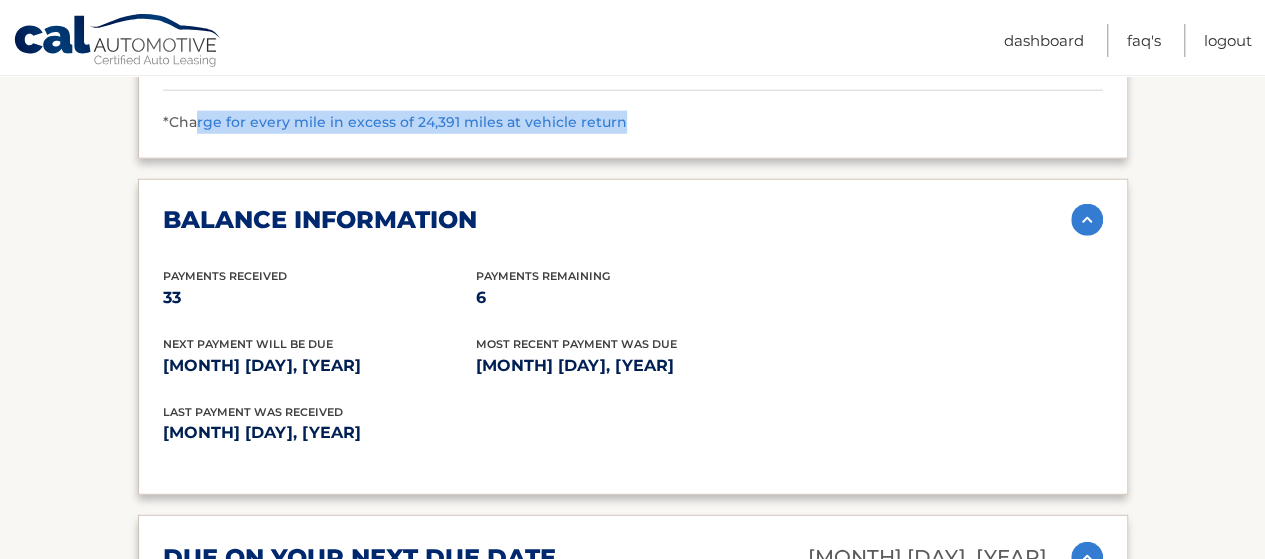 drag, startPoint x: 196, startPoint y: 108, endPoint x: 648, endPoint y: 125, distance: 452.31958 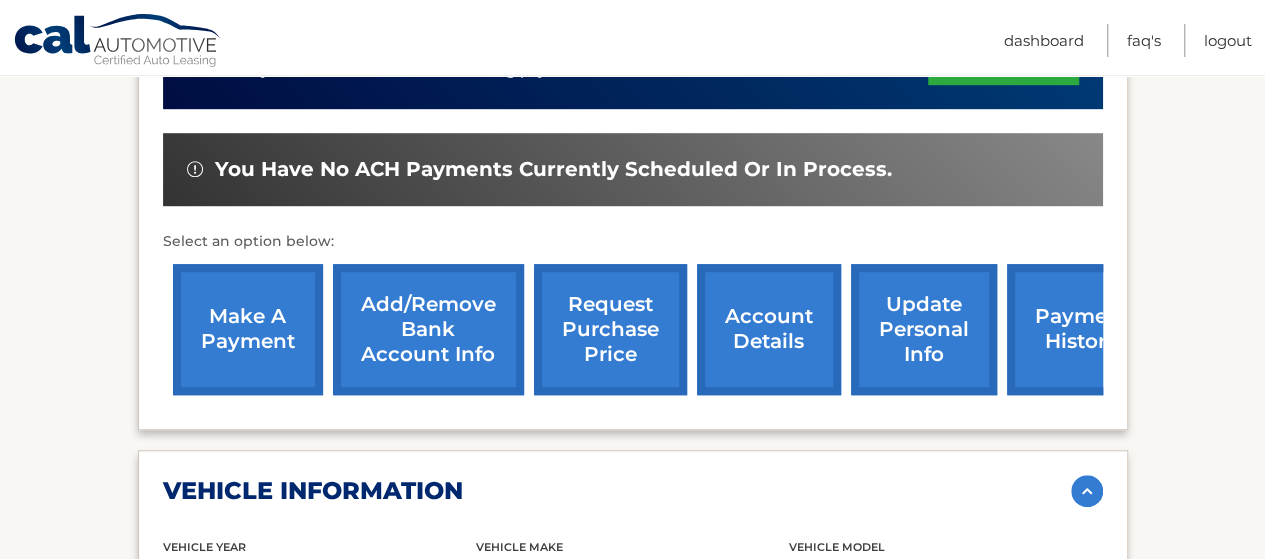 scroll, scrollTop: 600, scrollLeft: 0, axis: vertical 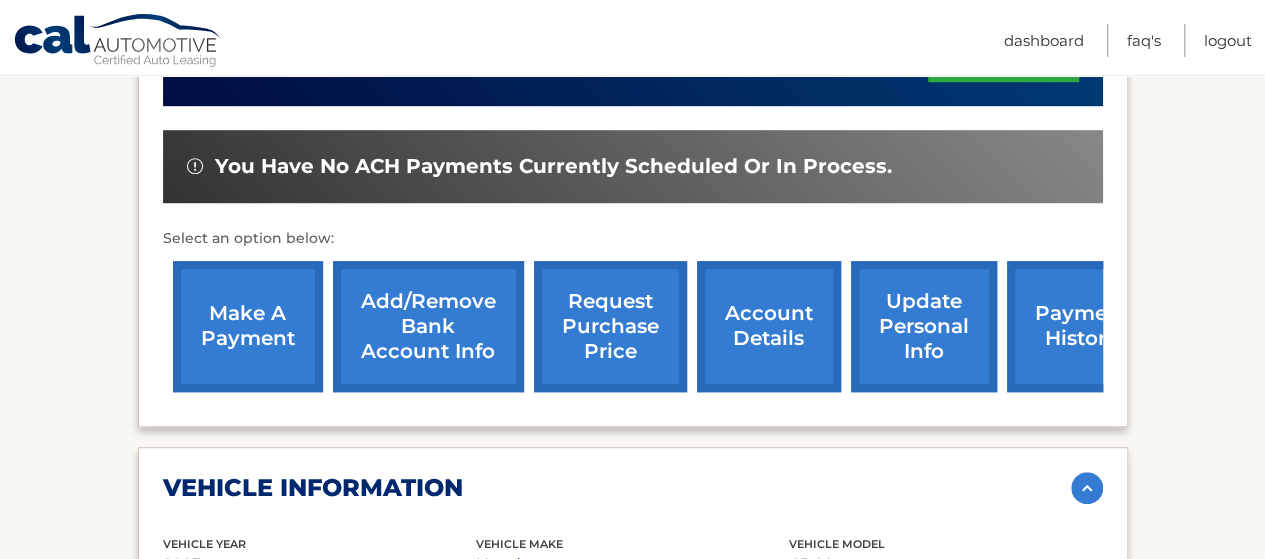 click on "account details" at bounding box center (769, 326) 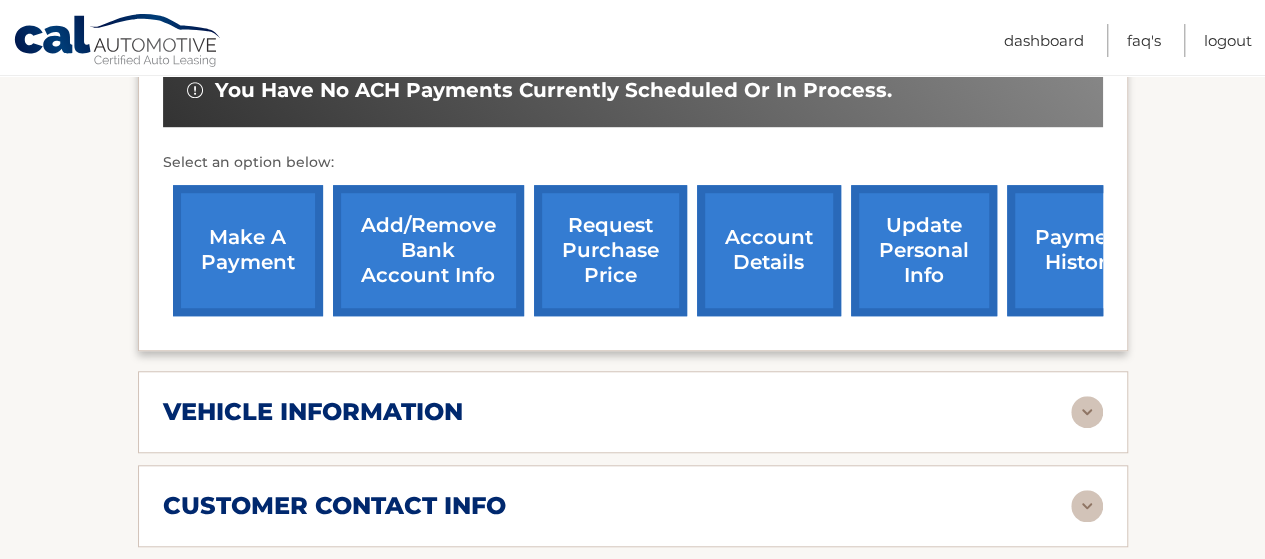 scroll, scrollTop: 700, scrollLeft: 0, axis: vertical 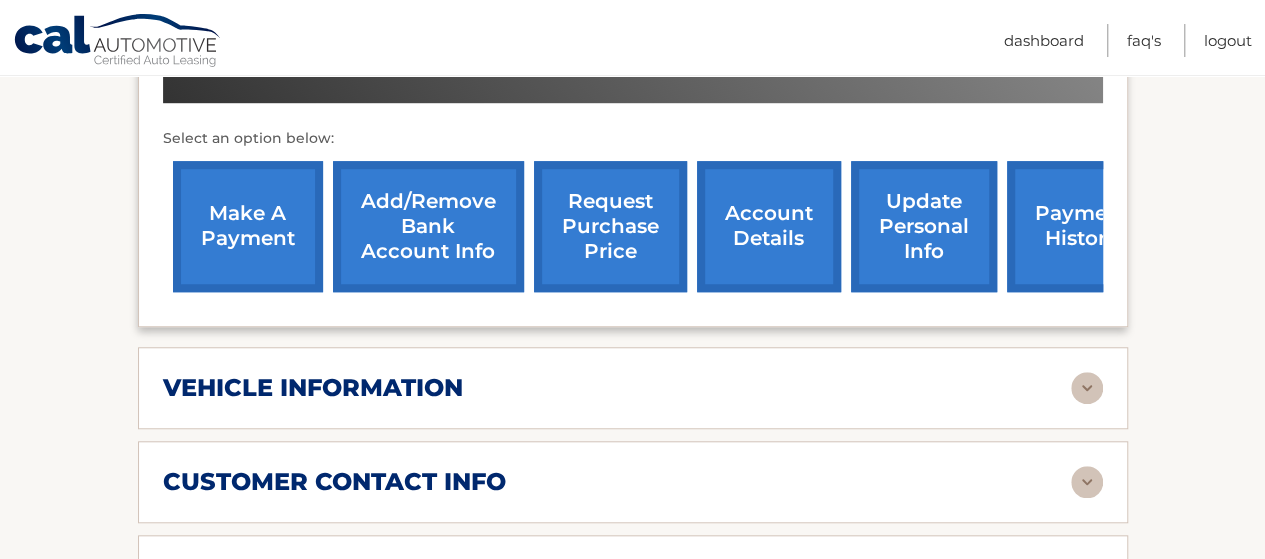 click on "request purchase price" at bounding box center [610, 226] 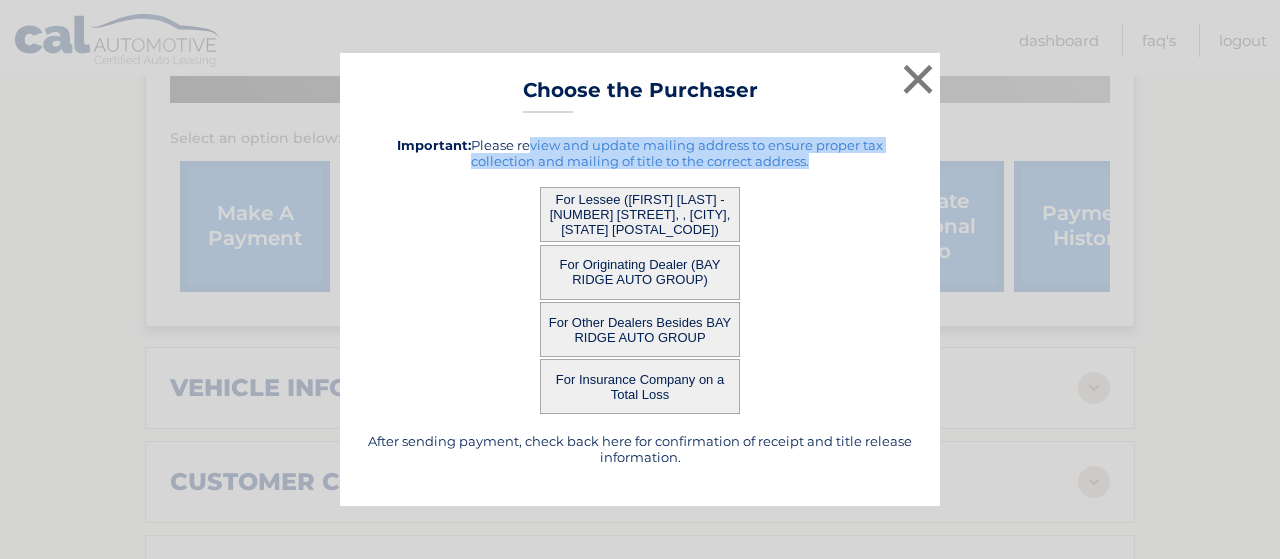drag, startPoint x: 534, startPoint y: 139, endPoint x: 856, endPoint y: 169, distance: 323.3945 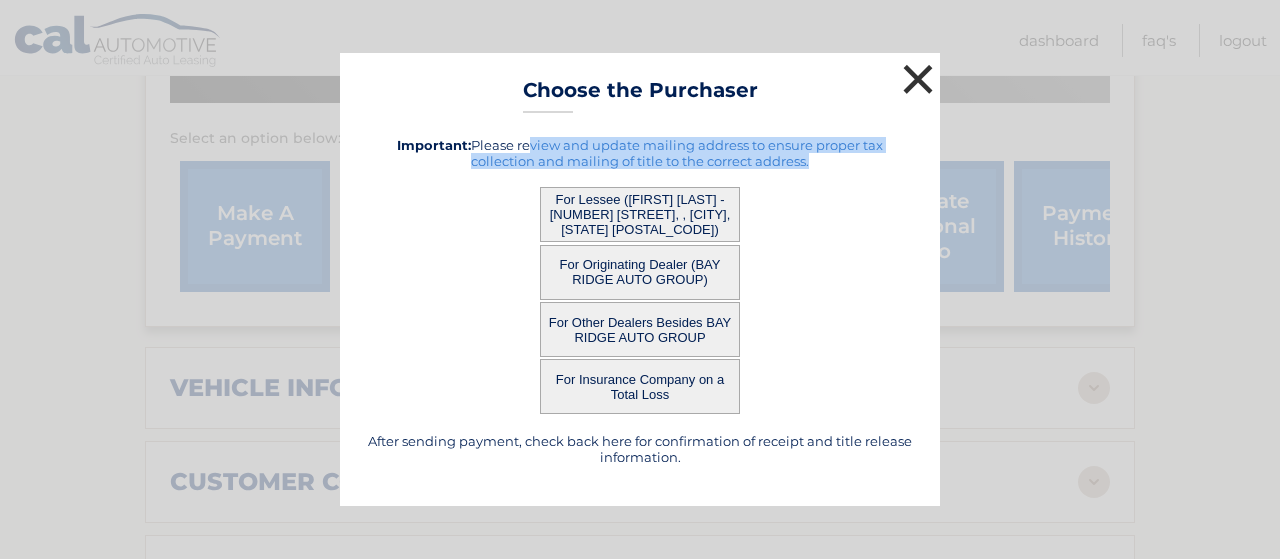 click on "×" at bounding box center [918, 79] 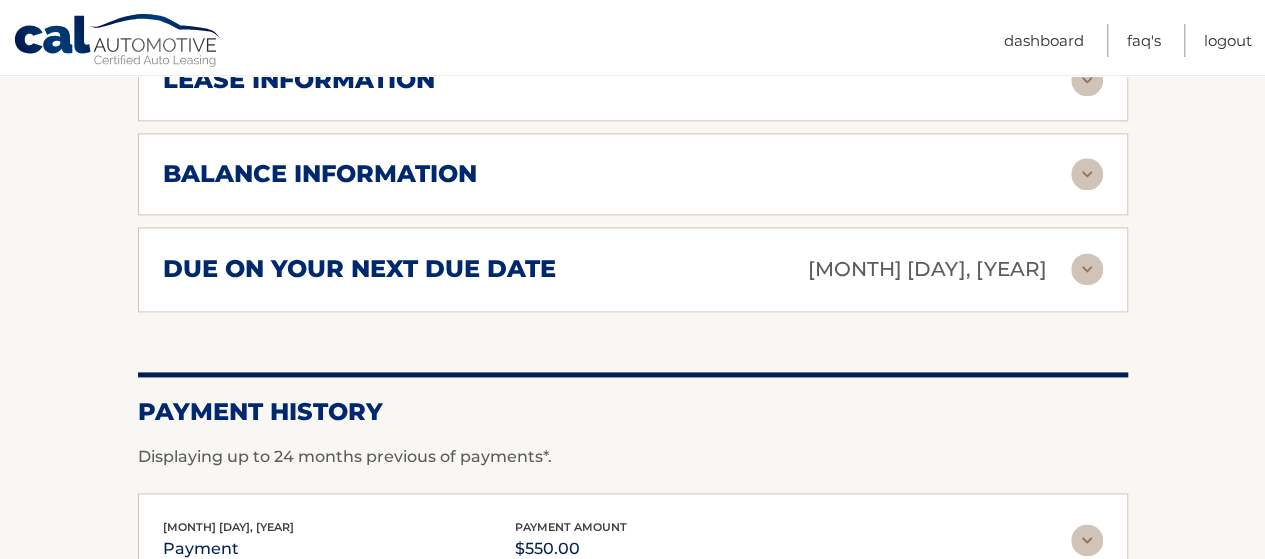 scroll, scrollTop: 1200, scrollLeft: 0, axis: vertical 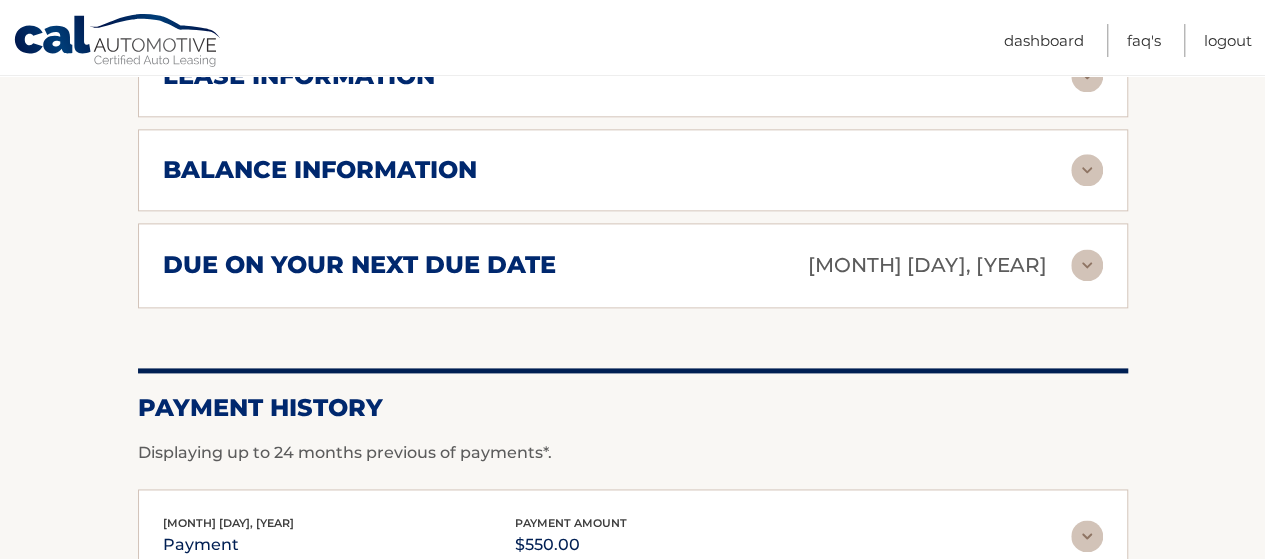 click on "balance information" at bounding box center (617, 170) 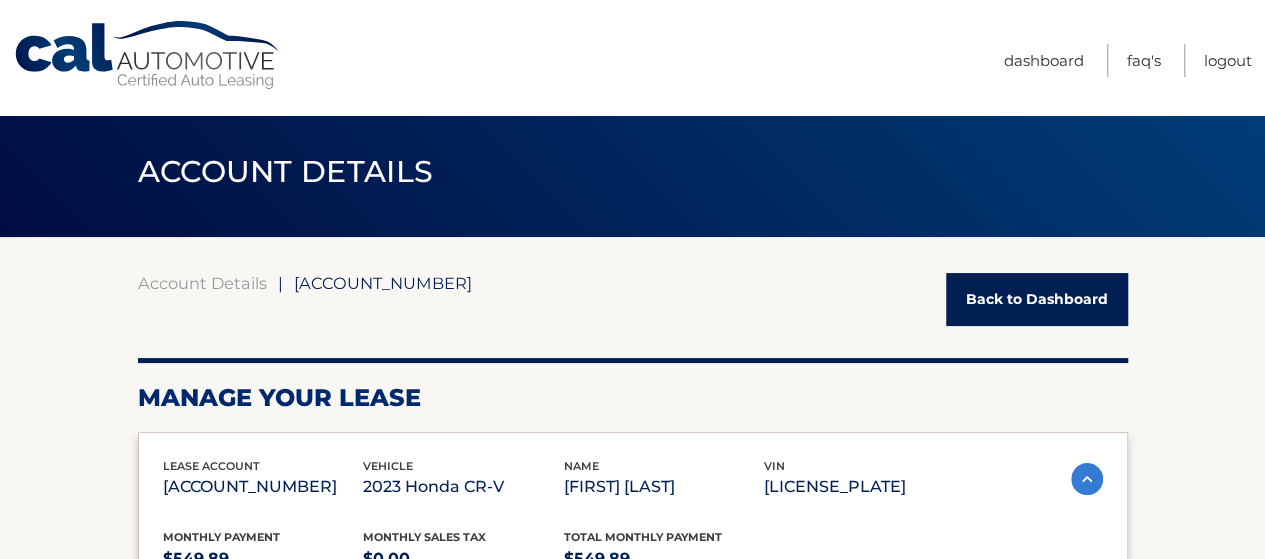 scroll, scrollTop: 0, scrollLeft: 0, axis: both 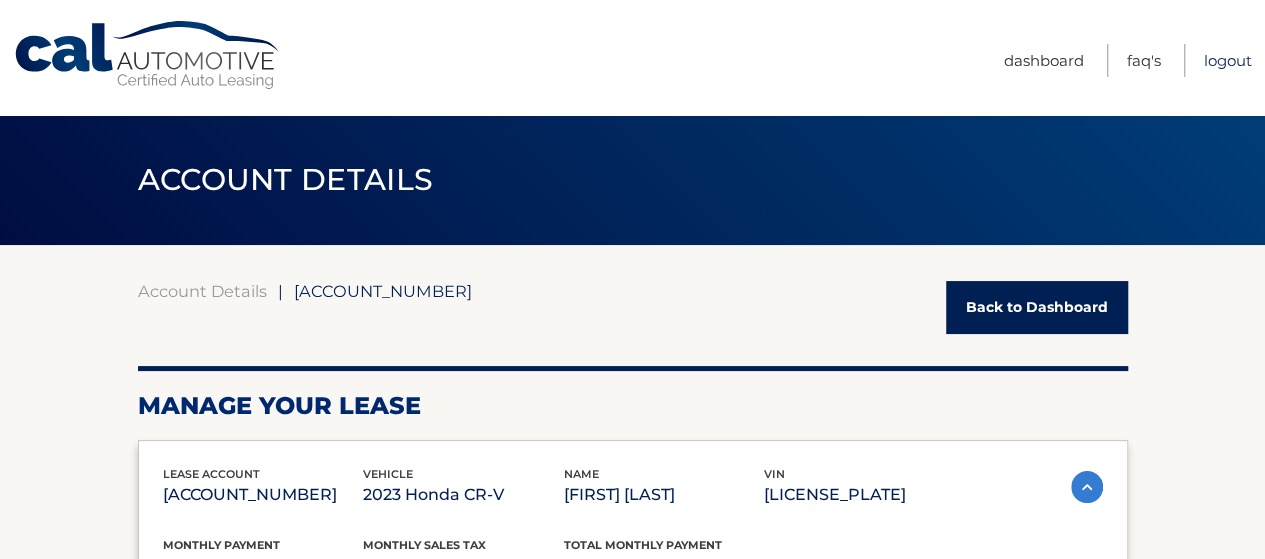 click on "Logout" at bounding box center [1228, 60] 